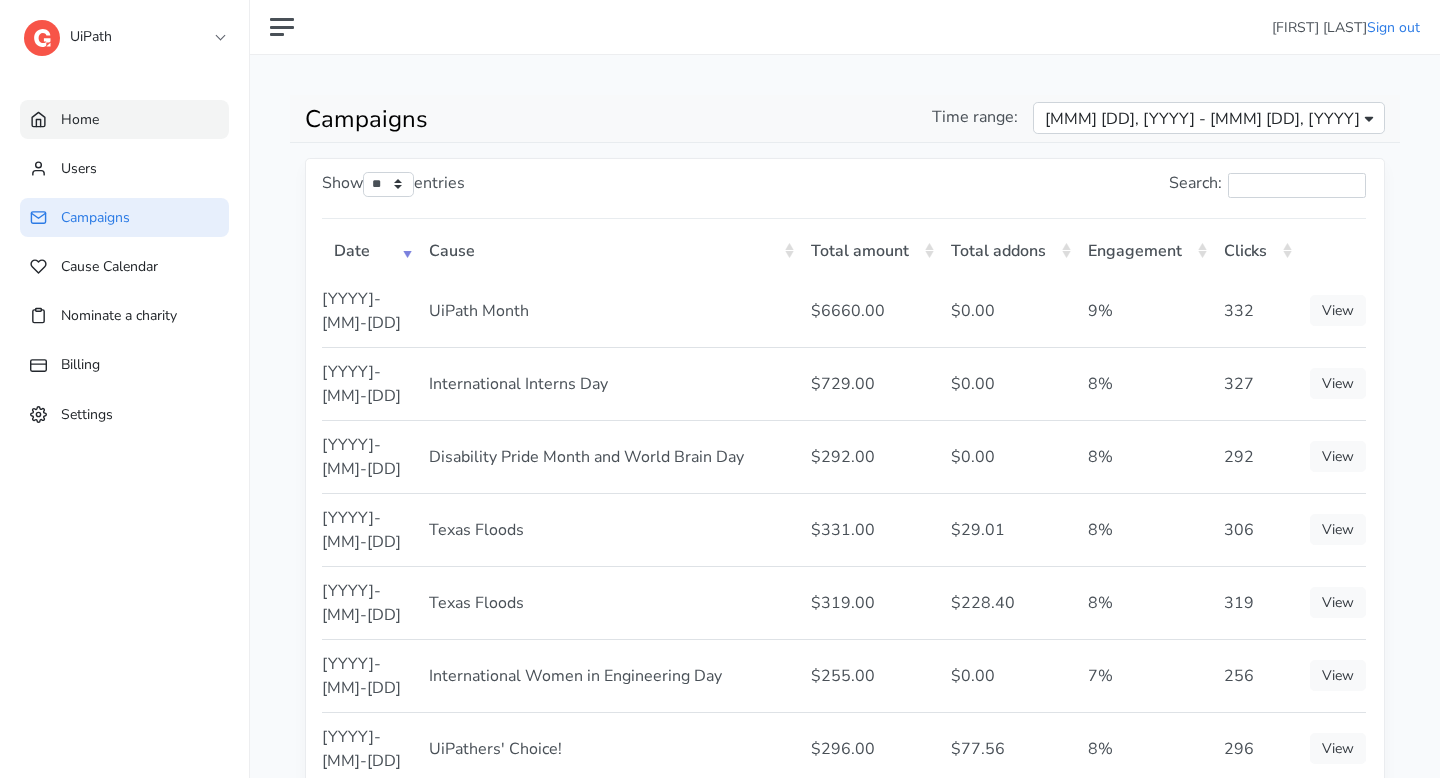 scroll, scrollTop: 0, scrollLeft: 0, axis: both 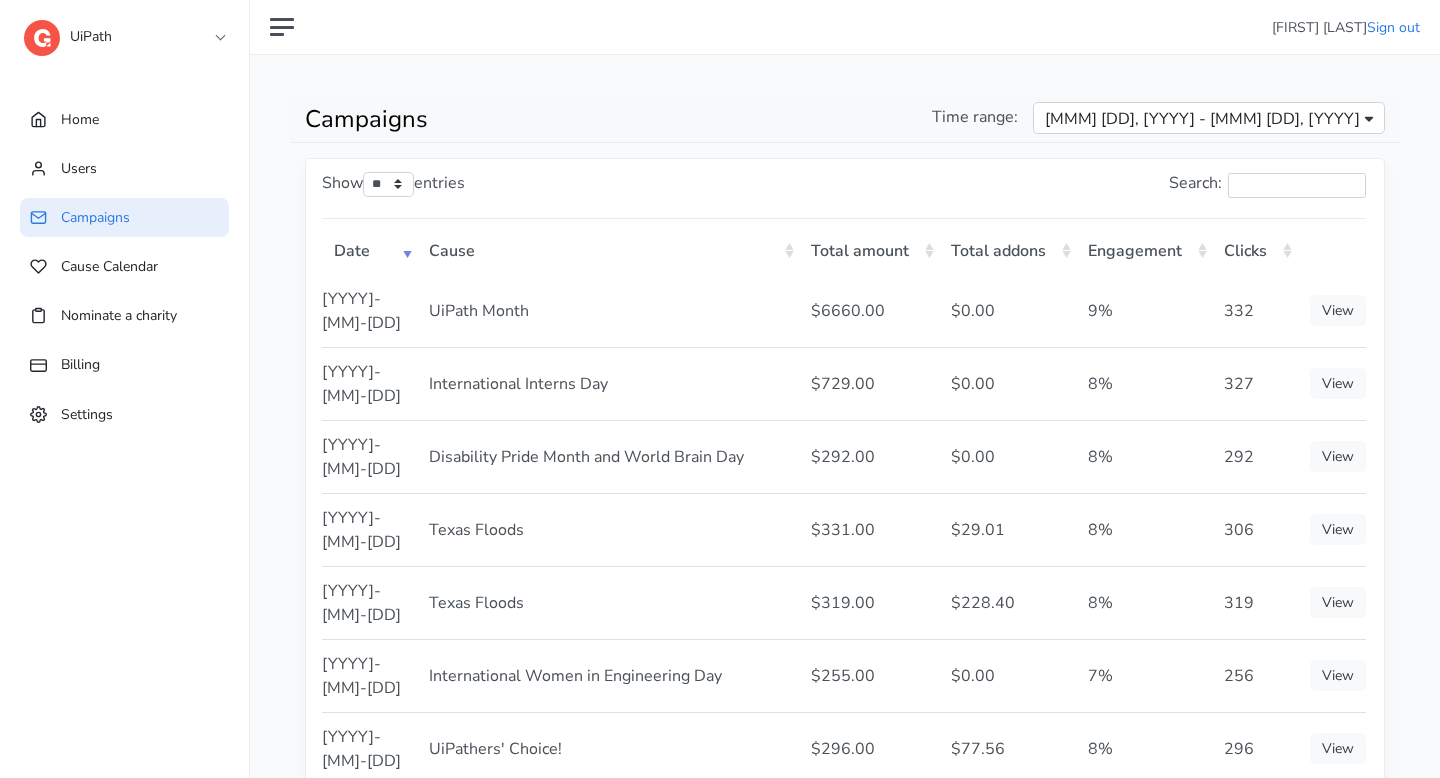 click on "UiPath" at bounding box center [124, 32] 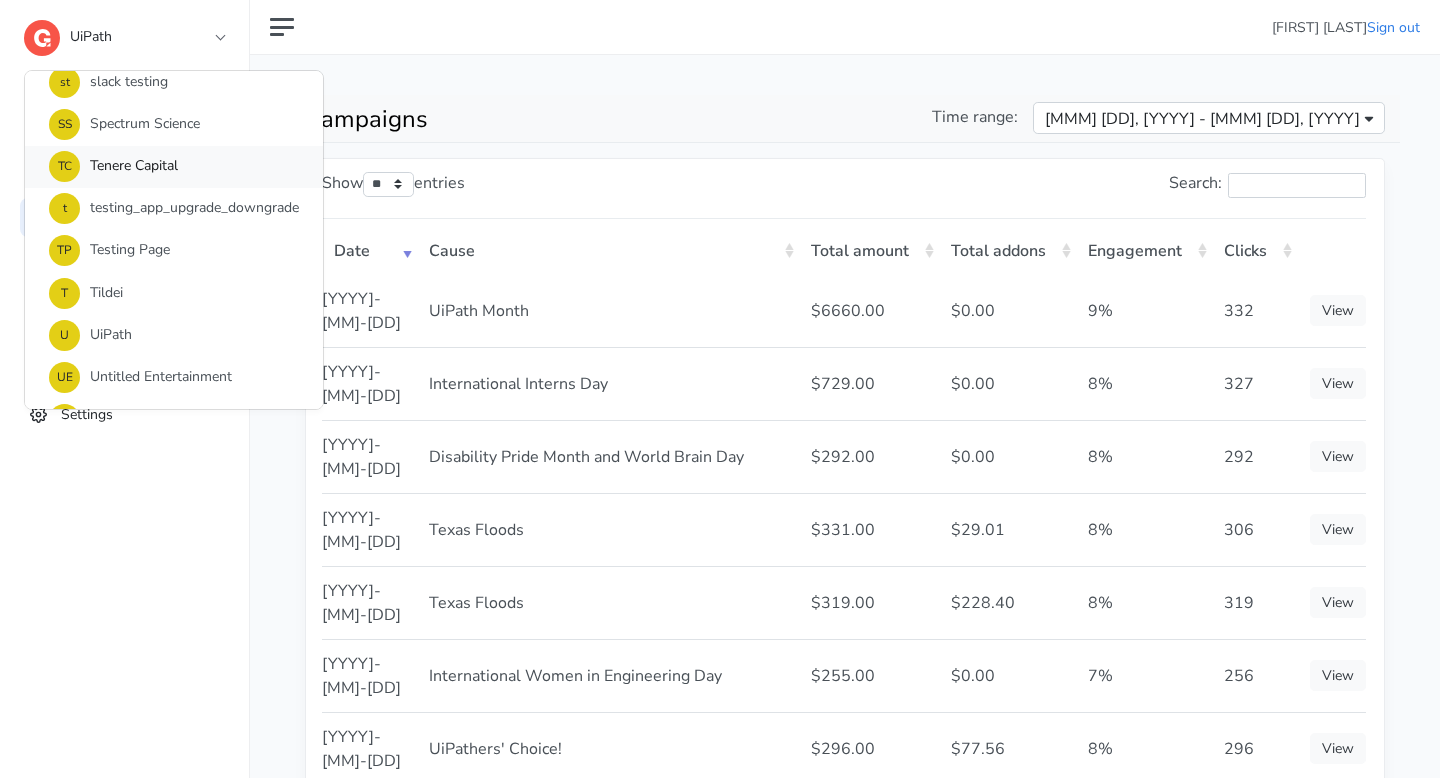 scroll, scrollTop: 1523, scrollLeft: 0, axis: vertical 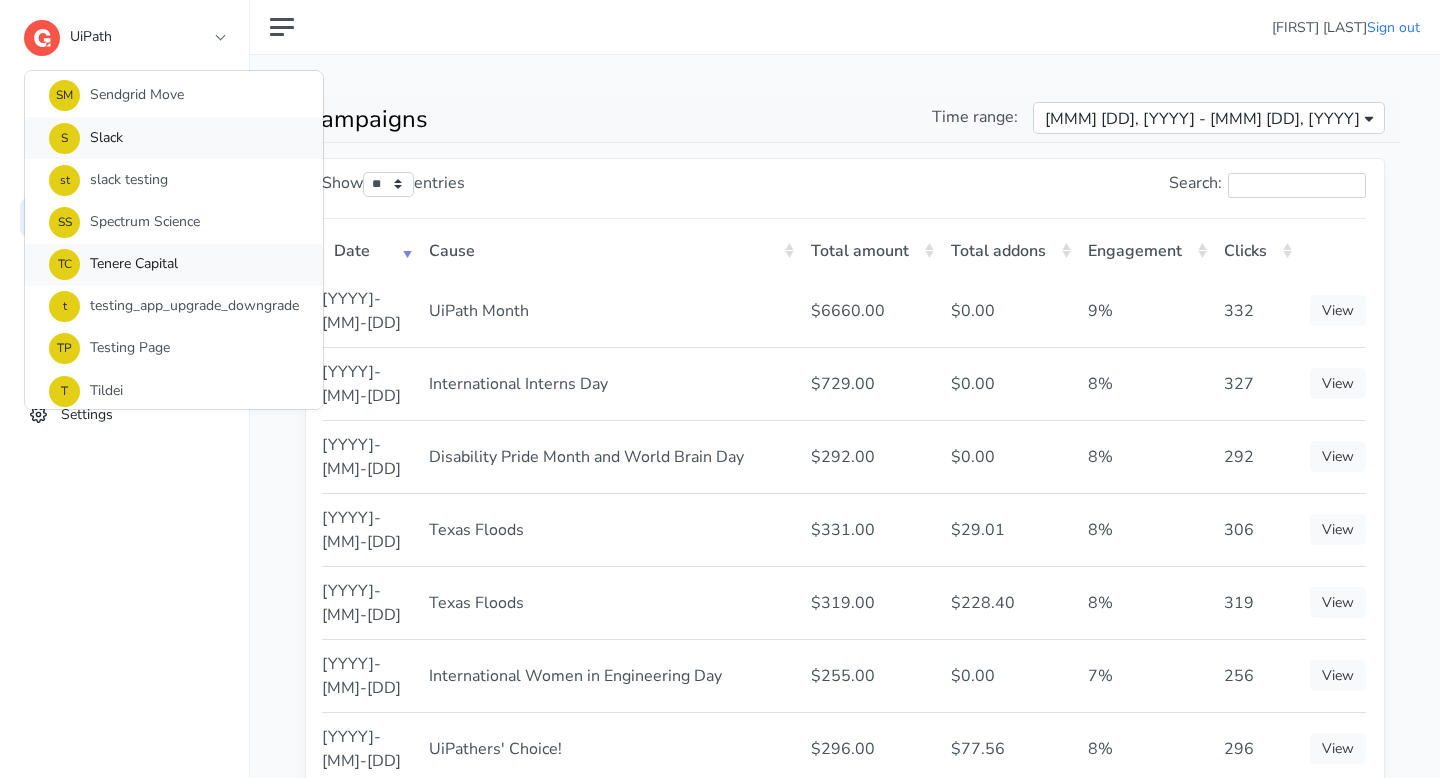 click on "S Slack" at bounding box center [174, 138] 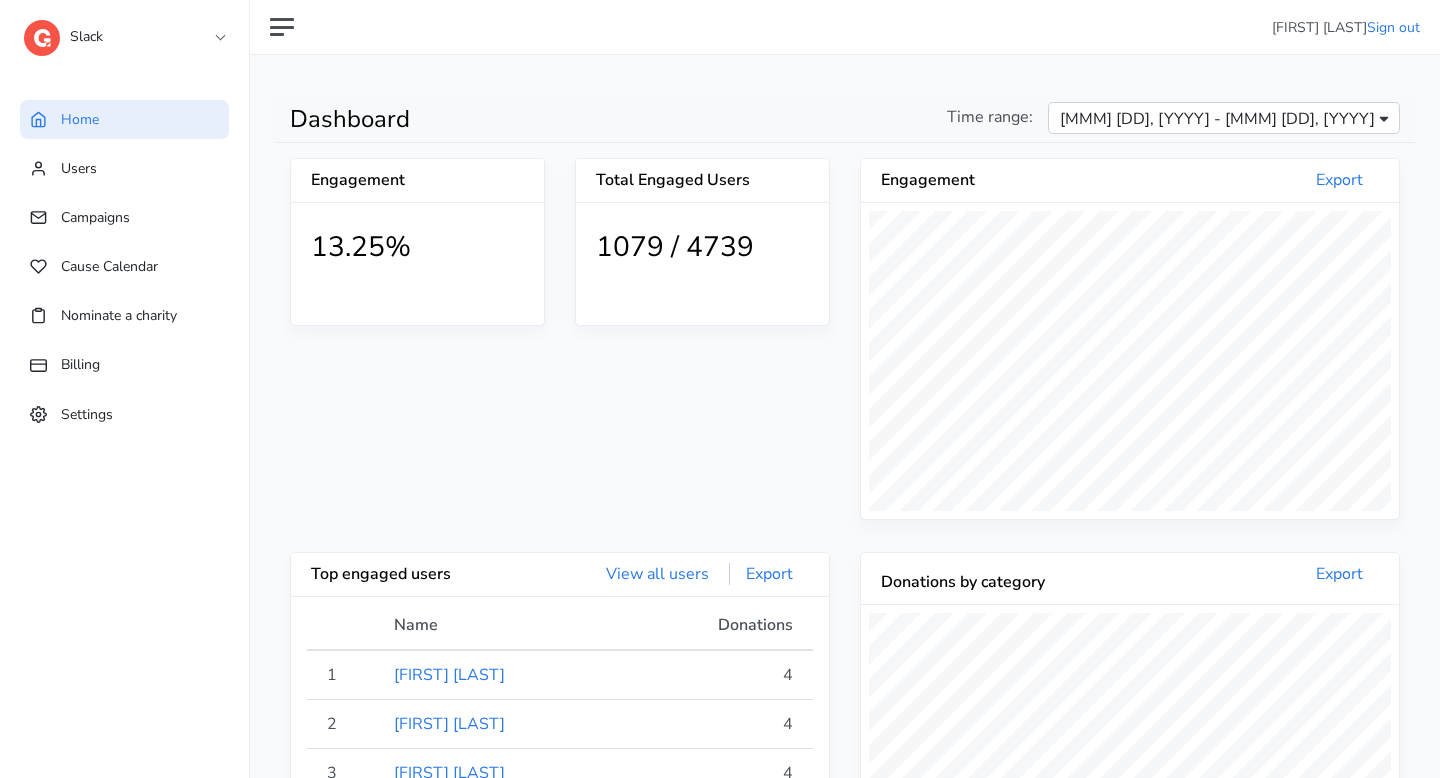 scroll, scrollTop: 999640, scrollLeft: 999462, axis: both 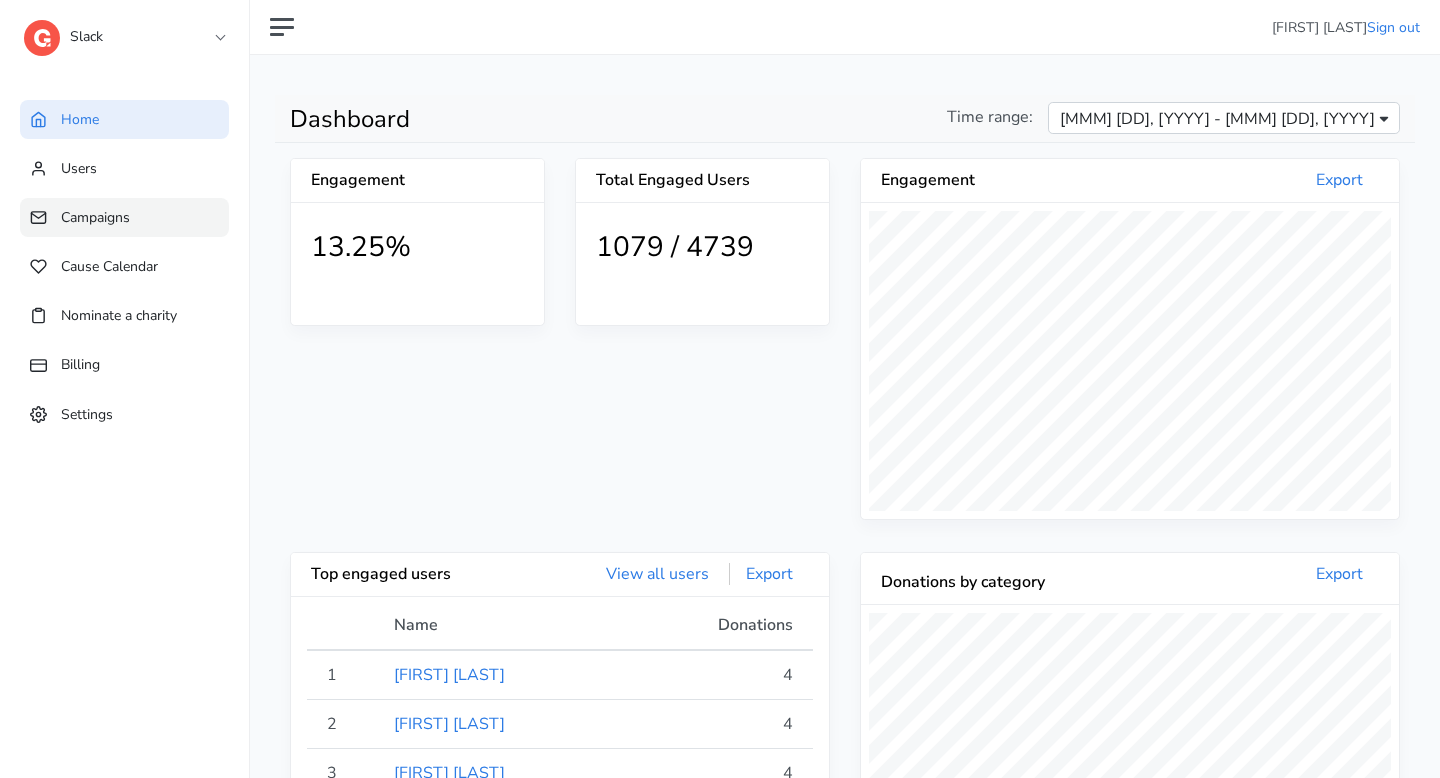 click on "Campaigns" at bounding box center (124, 217) 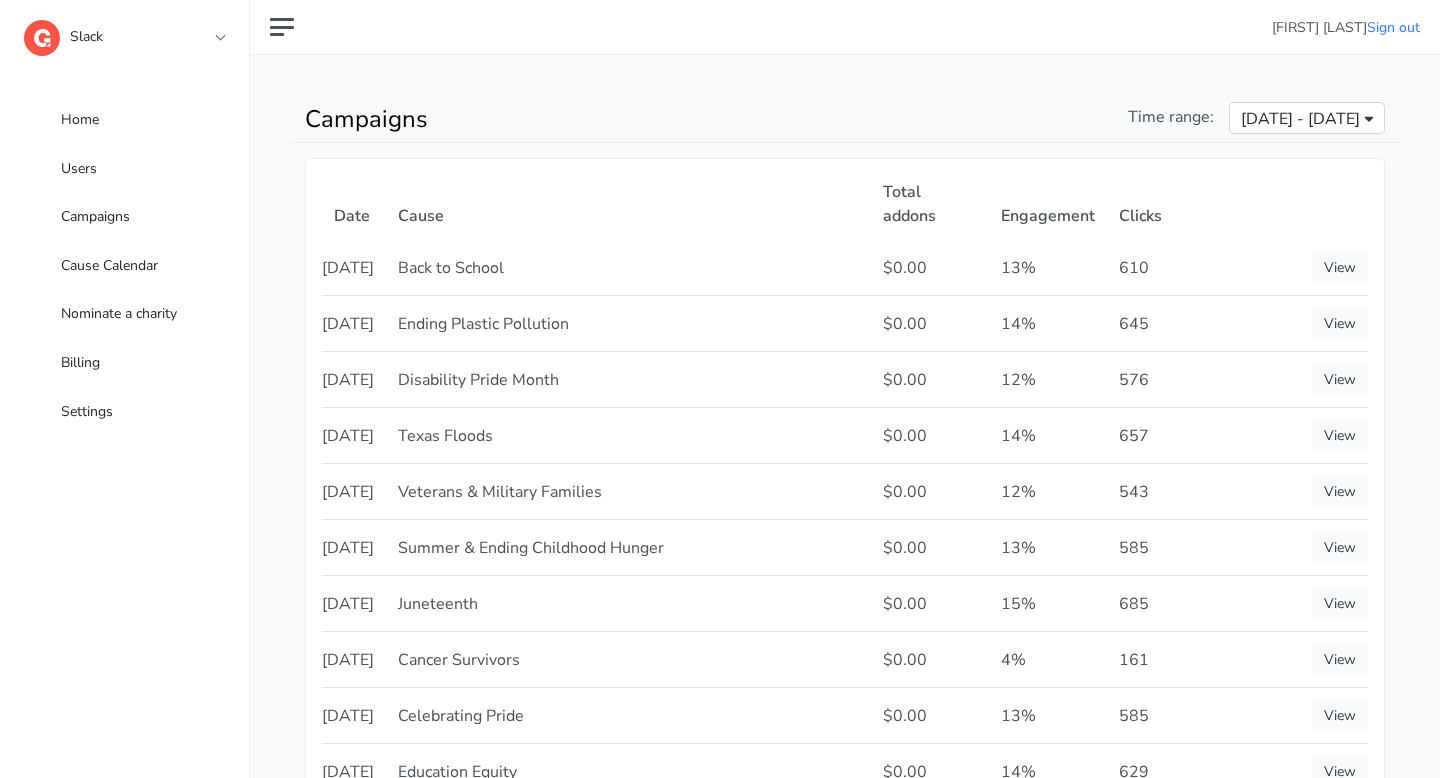 scroll, scrollTop: 0, scrollLeft: 0, axis: both 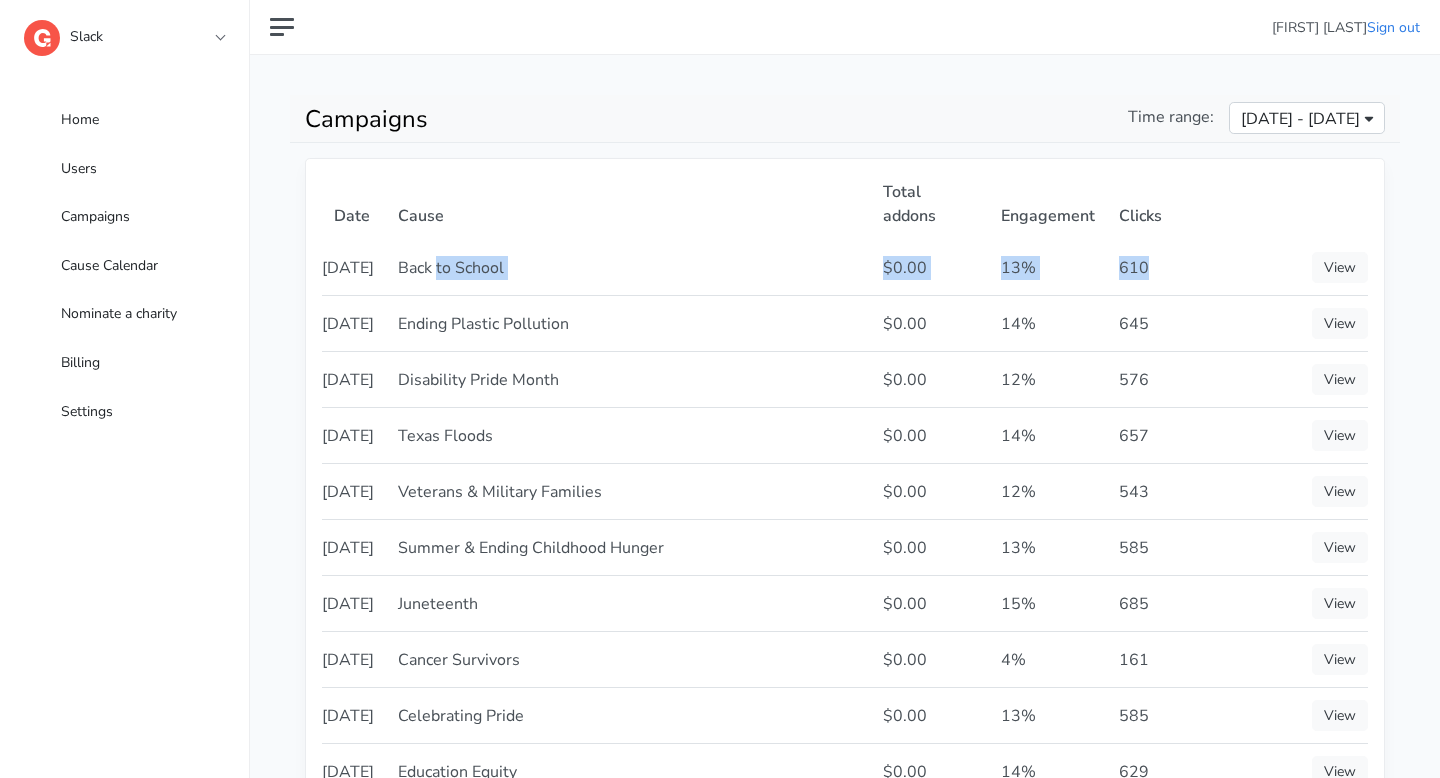 drag, startPoint x: 1275, startPoint y: 245, endPoint x: 484, endPoint y: 233, distance: 791.091 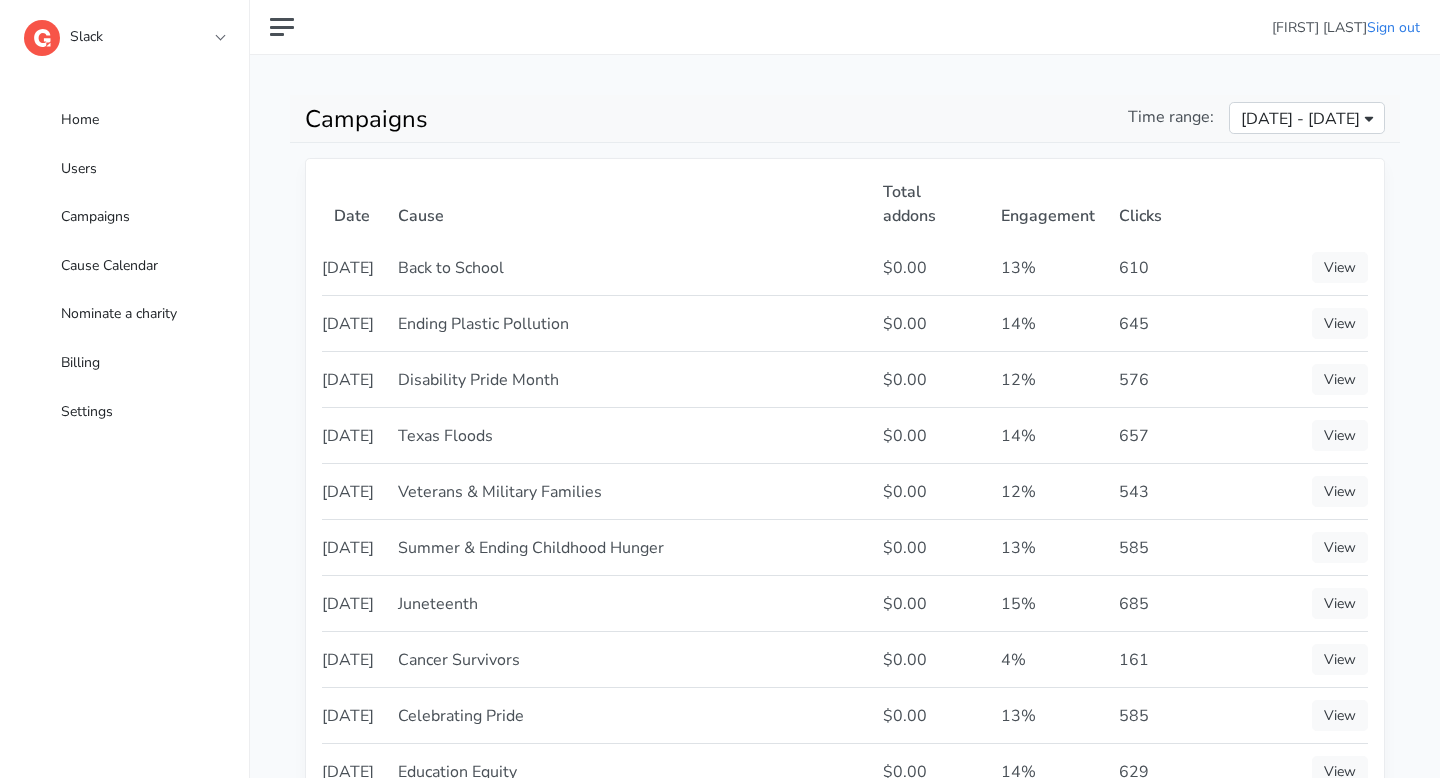 click on "Back to School" at bounding box center [628, 267] 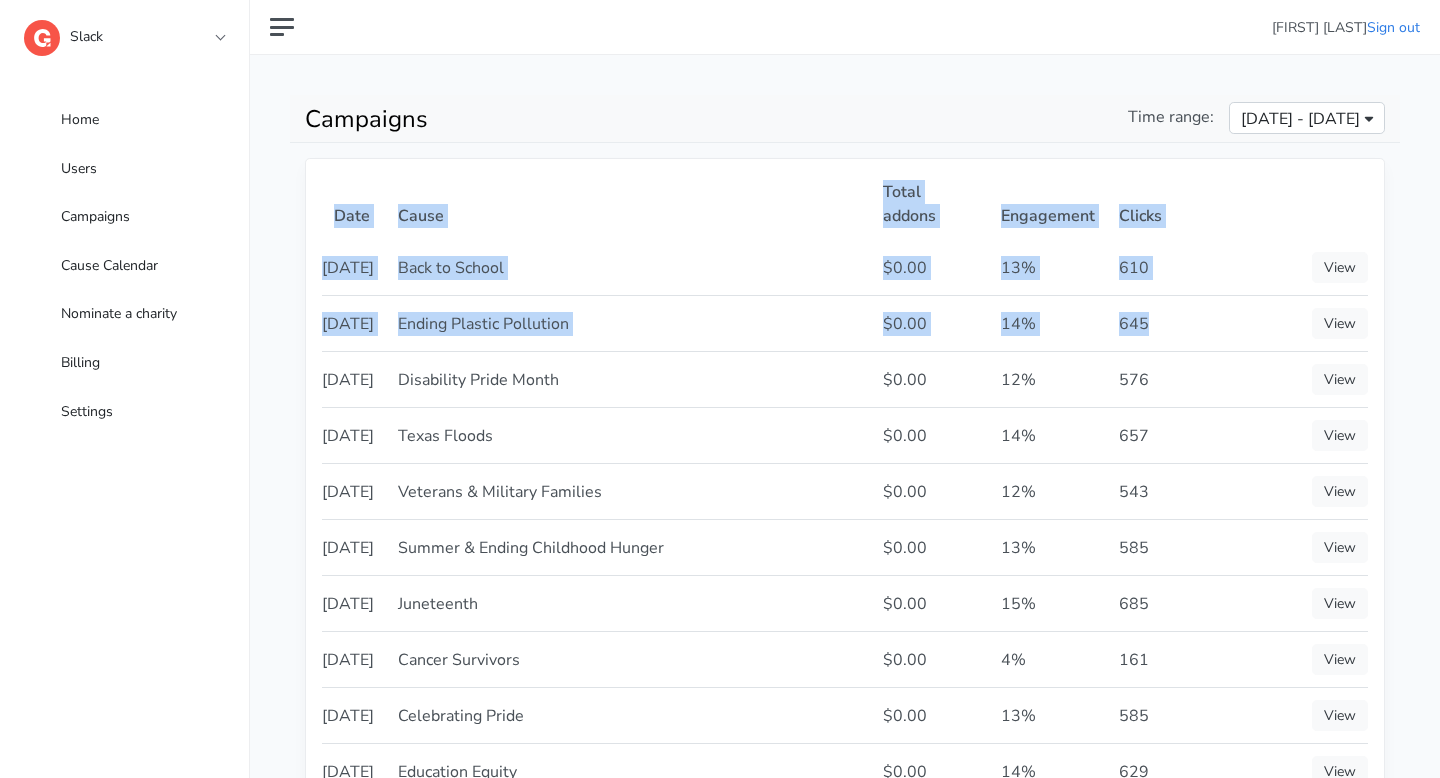 drag, startPoint x: 1275, startPoint y: 296, endPoint x: 319, endPoint y: 233, distance: 958.0736 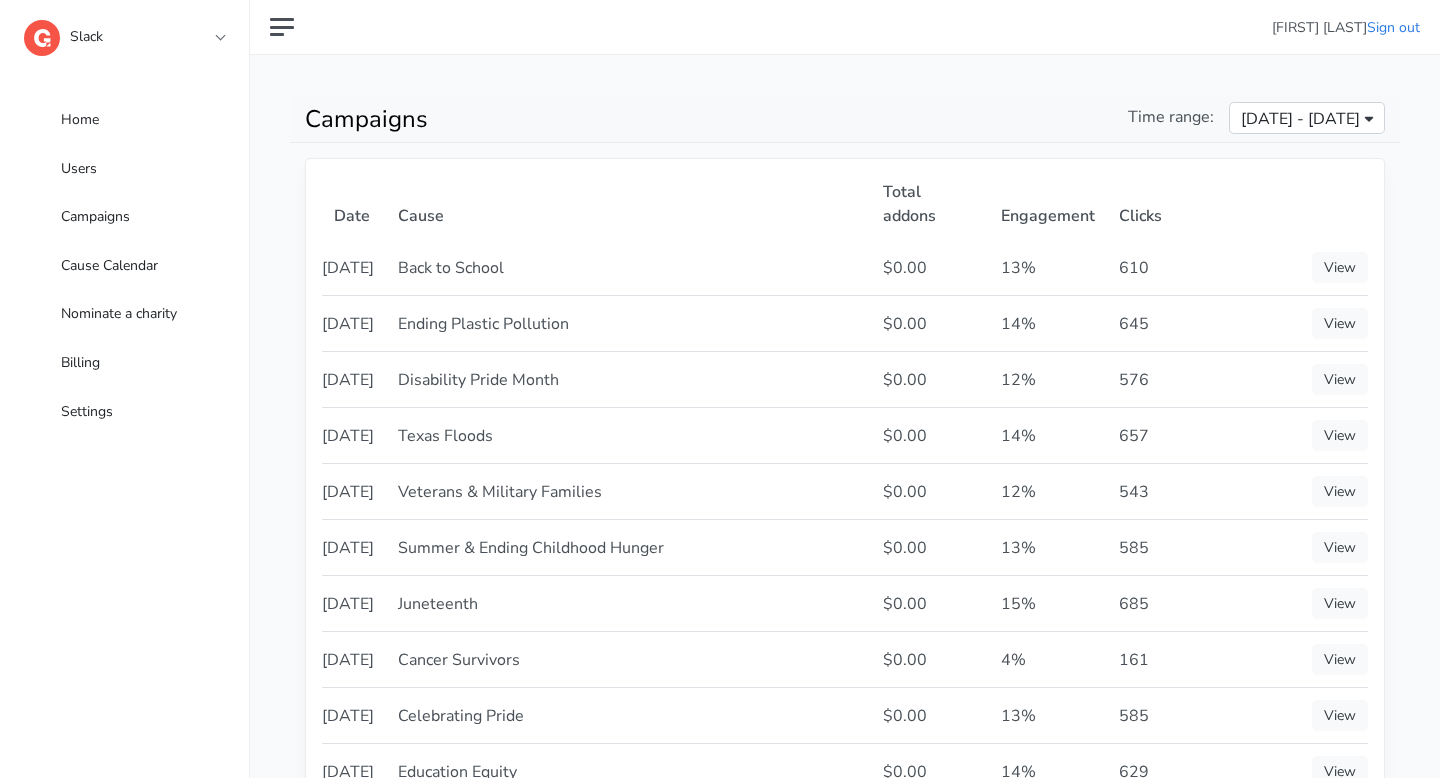 click on "[DATE]" at bounding box center [354, 267] 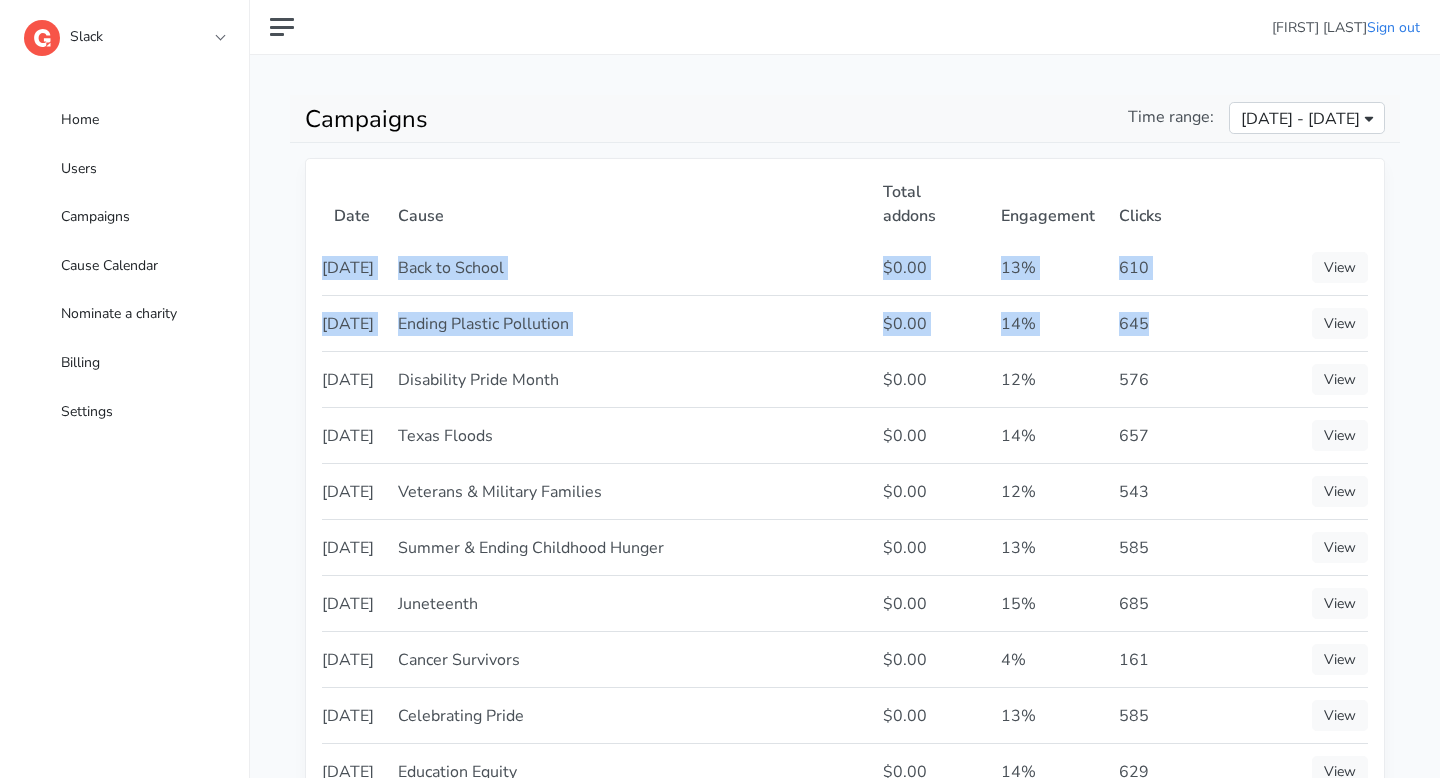 drag, startPoint x: 1288, startPoint y: 302, endPoint x: 428, endPoint y: 226, distance: 863.3516 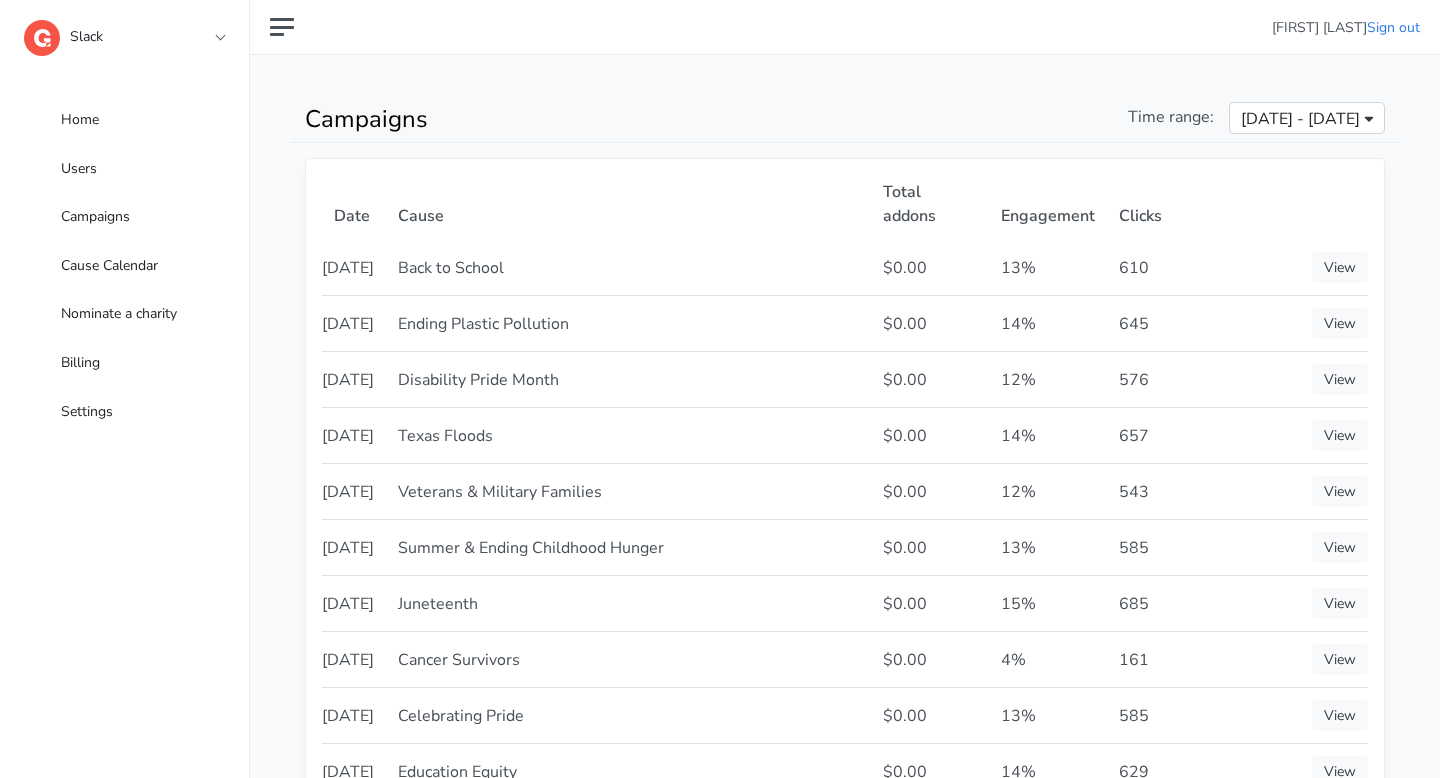 click on "Slack
1 1SE
a alma
B BCG
B BeanieSpace
B Blackthorn.io
B Bollin
C Chariot
C Confetti
C Connectd
C Corporate
g givingdocs
GDGoodman Dentistry
G GoodToday
GF GoodToday Friends
GO GoodToday Onboarding
GTT Good Today Test
g gt-successtest
GTR GT Test ReInstall
G Gynger
HH Happy Health
i illume
I Innisfree
J Jefferies
J&SI JEG & Sons, Inc.
J JUICE
k kpro2
L Lev
l litify
LBM Little Big Make
M Marketing
M Maveron
NEM Needle's Eye Media
P Peak
P Pipe
P PWC  Q SM" at bounding box center [124, 40] 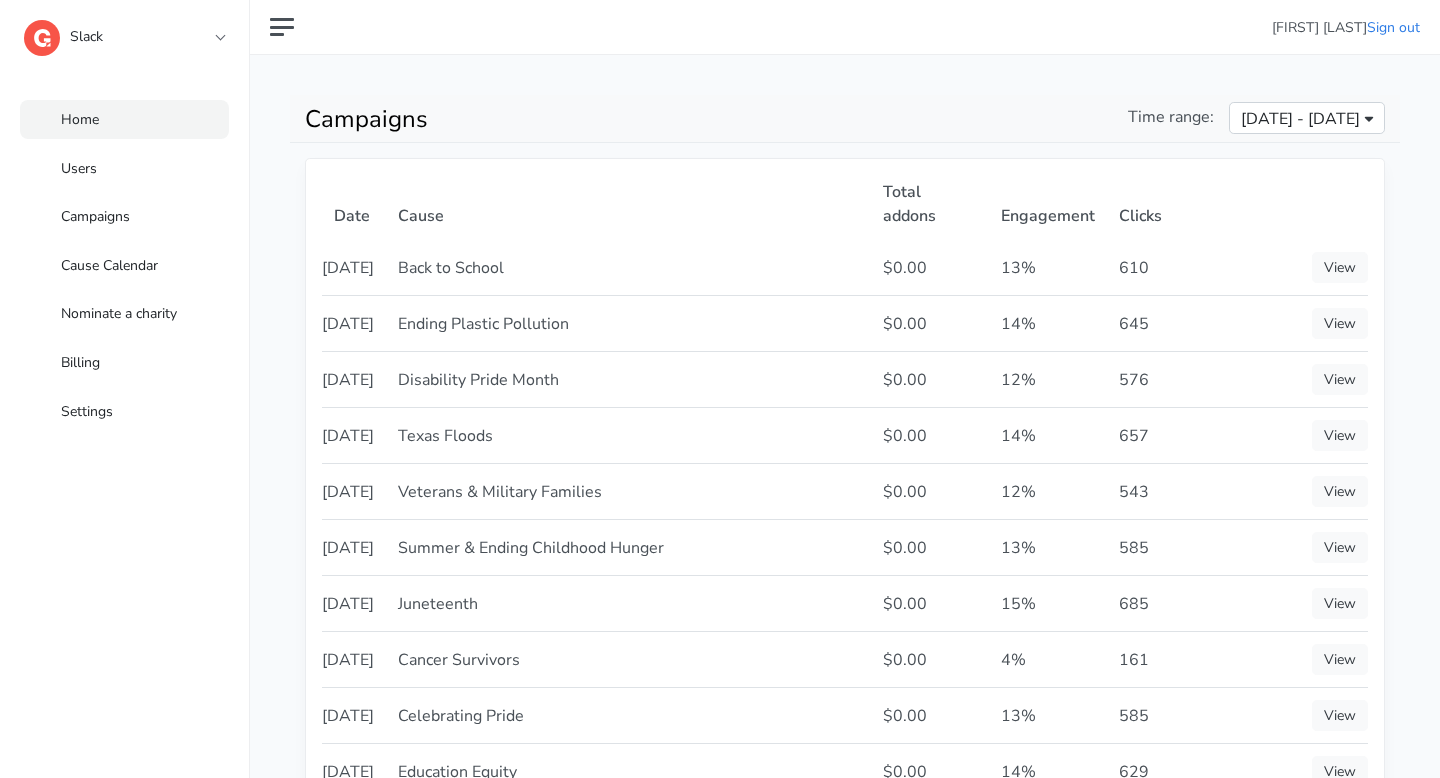 click on "Home" at bounding box center [124, 119] 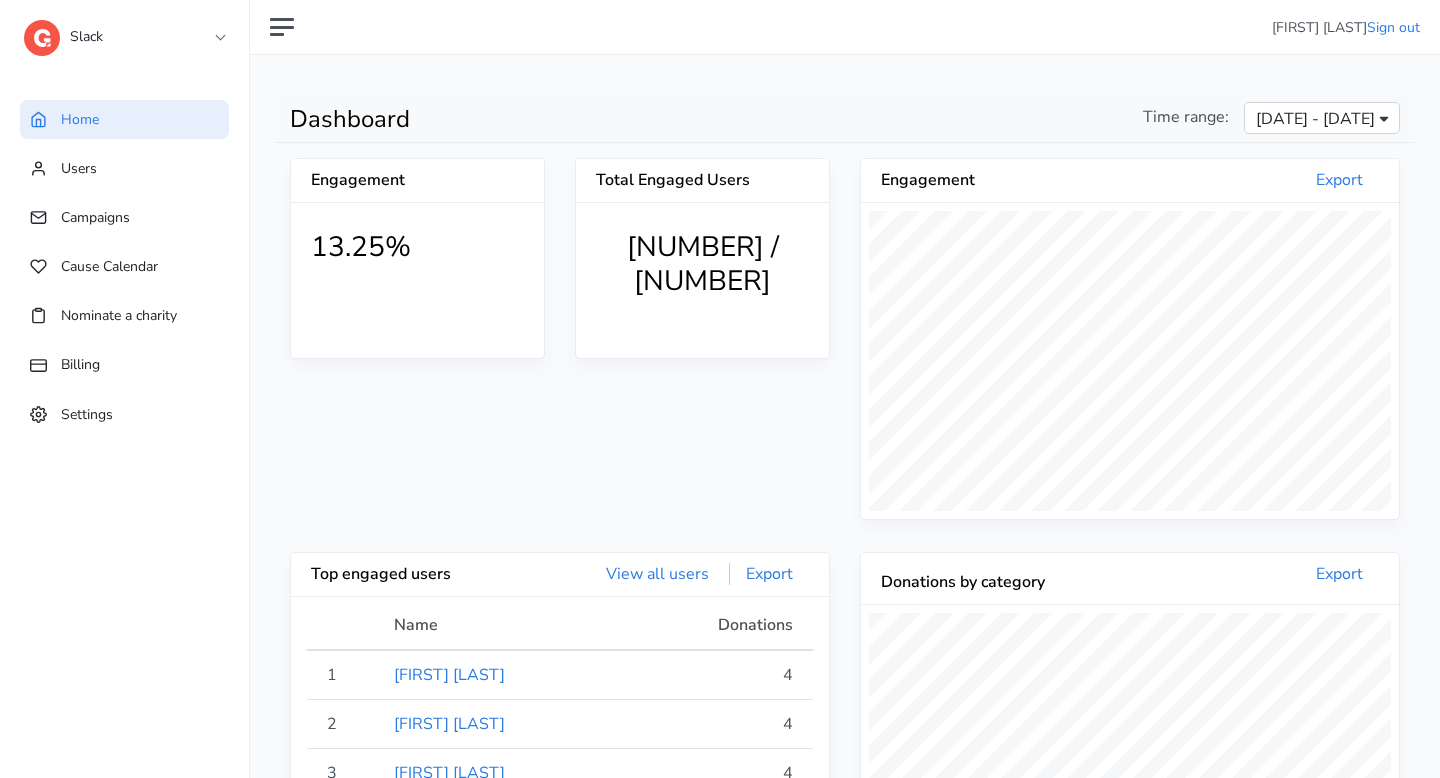 scroll, scrollTop: 999640, scrollLeft: 999462, axis: both 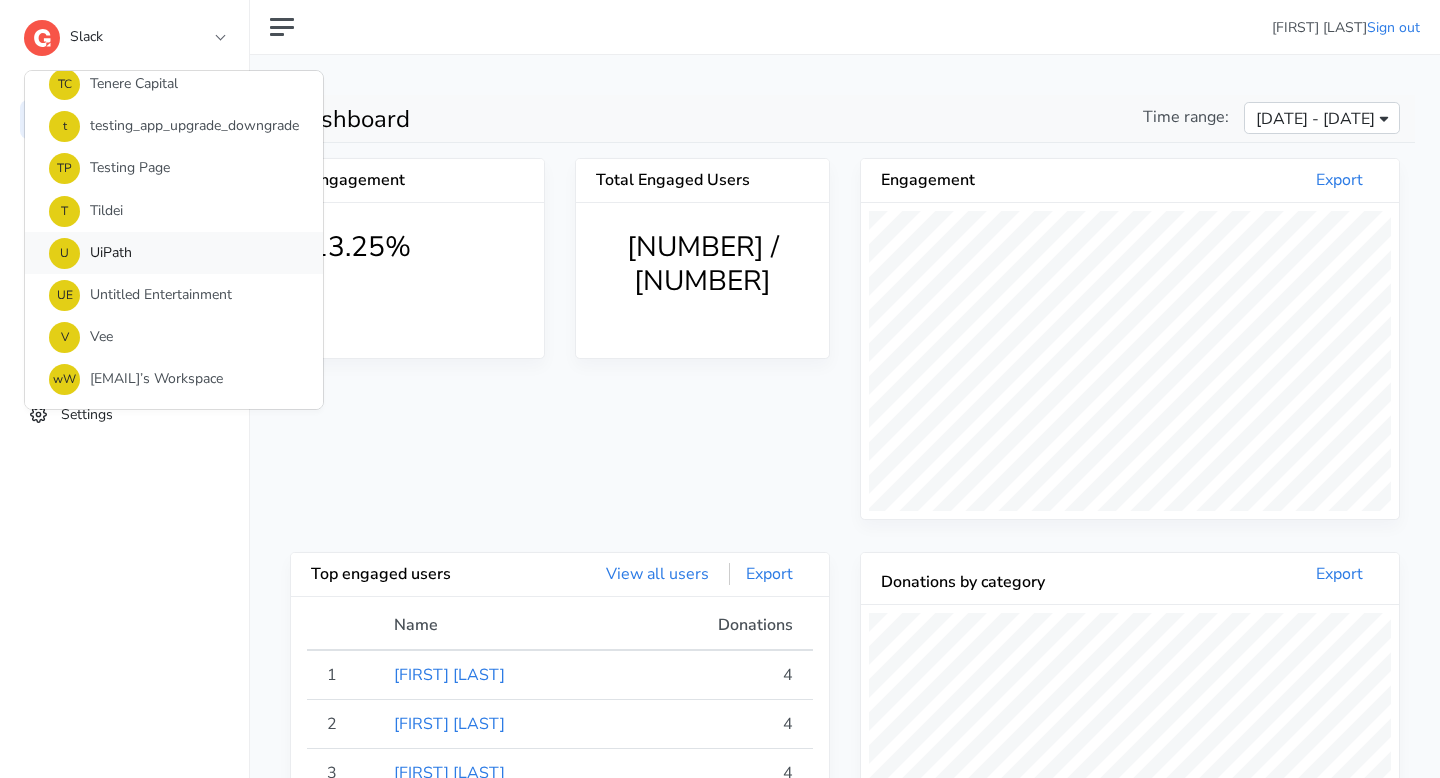 click on "U UiPath" at bounding box center (174, 253) 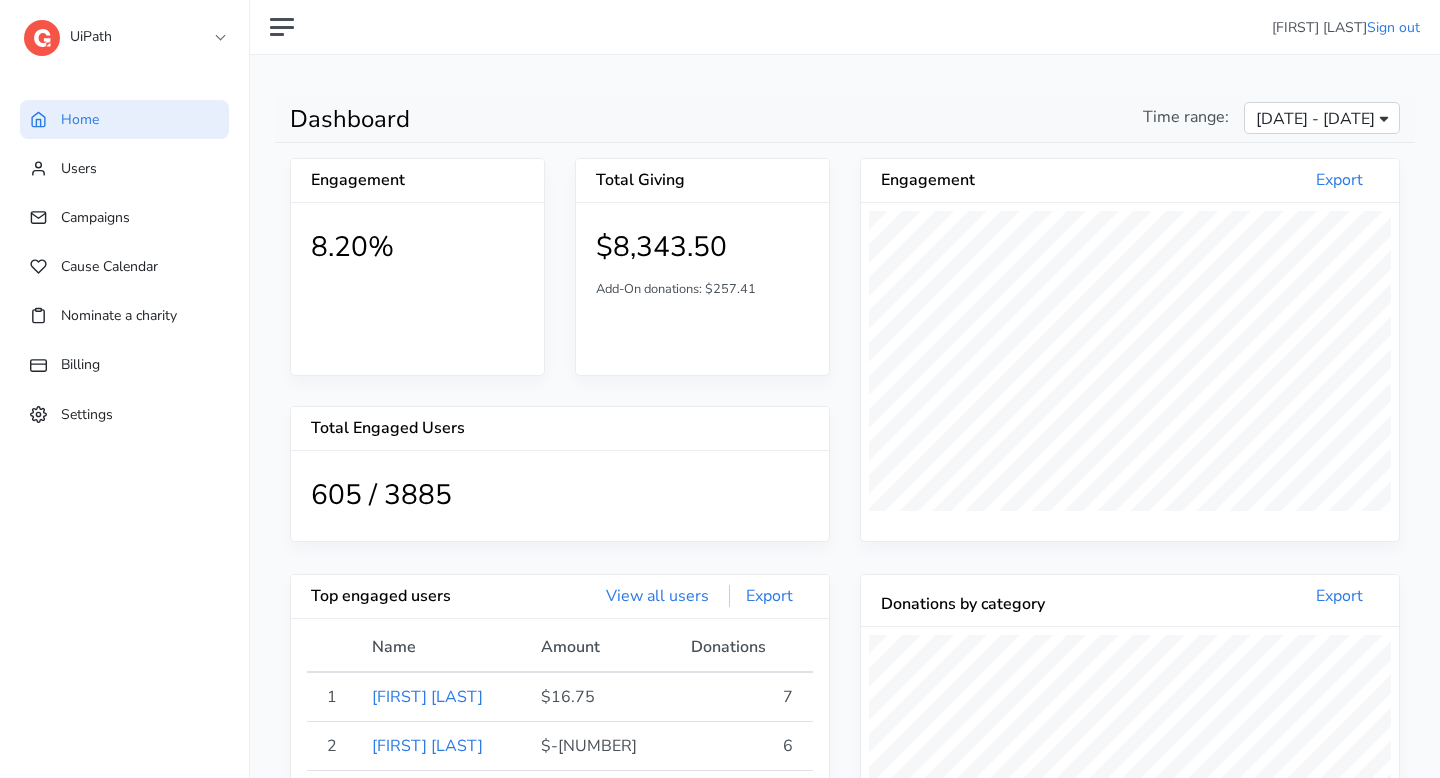 scroll, scrollTop: 999618, scrollLeft: 999462, axis: both 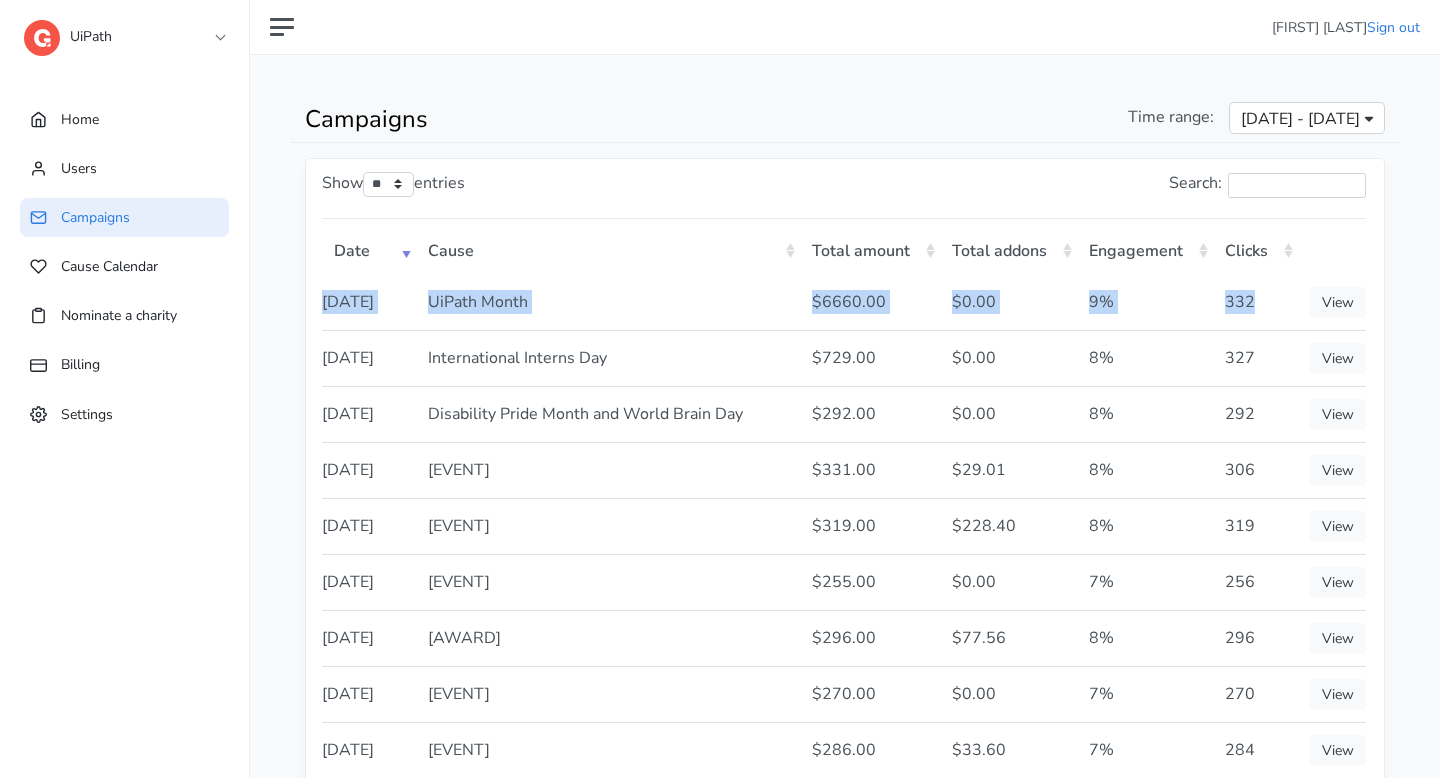 drag, startPoint x: 1253, startPoint y: 308, endPoint x: 325, endPoint y: 290, distance: 928.17456 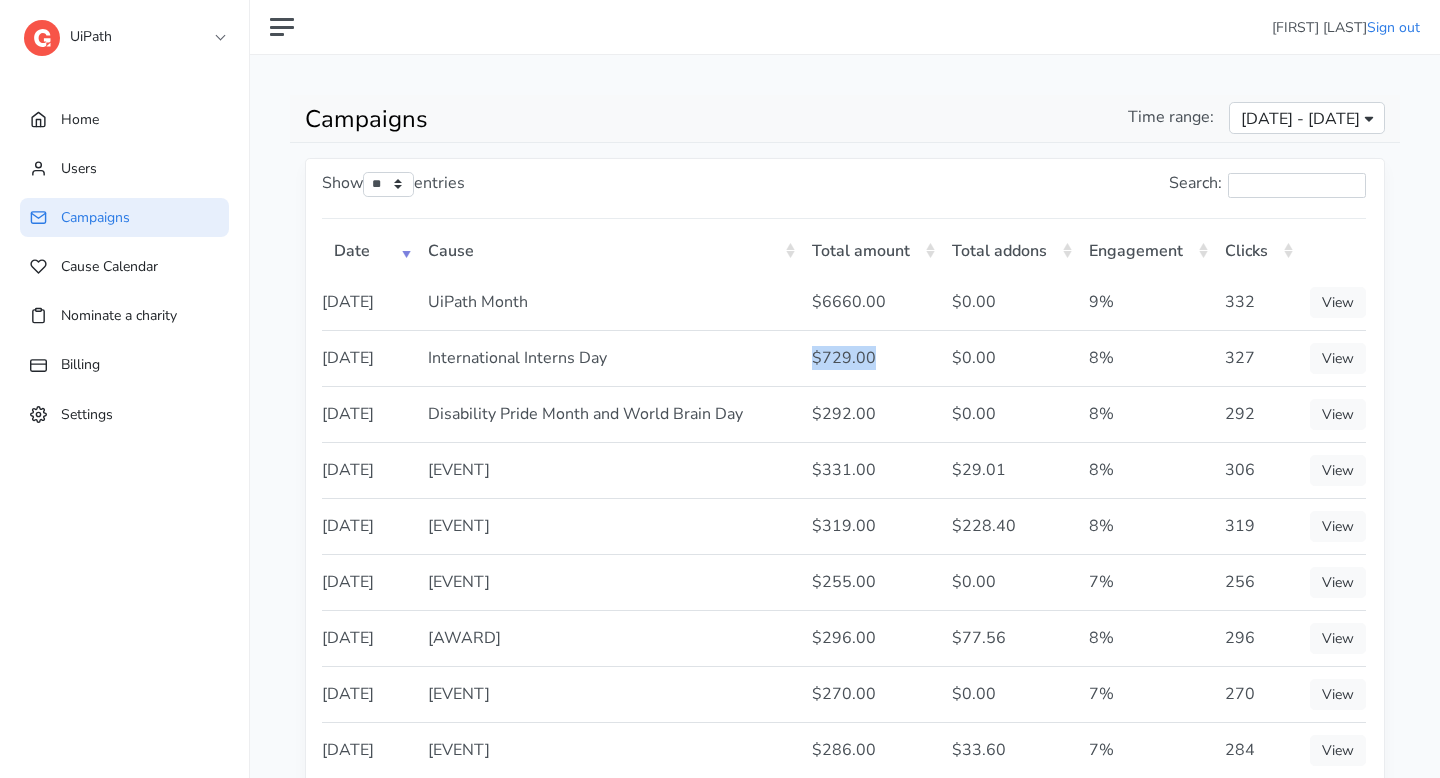 drag, startPoint x: 896, startPoint y: 379, endPoint x: 816, endPoint y: 376, distance: 80.05623 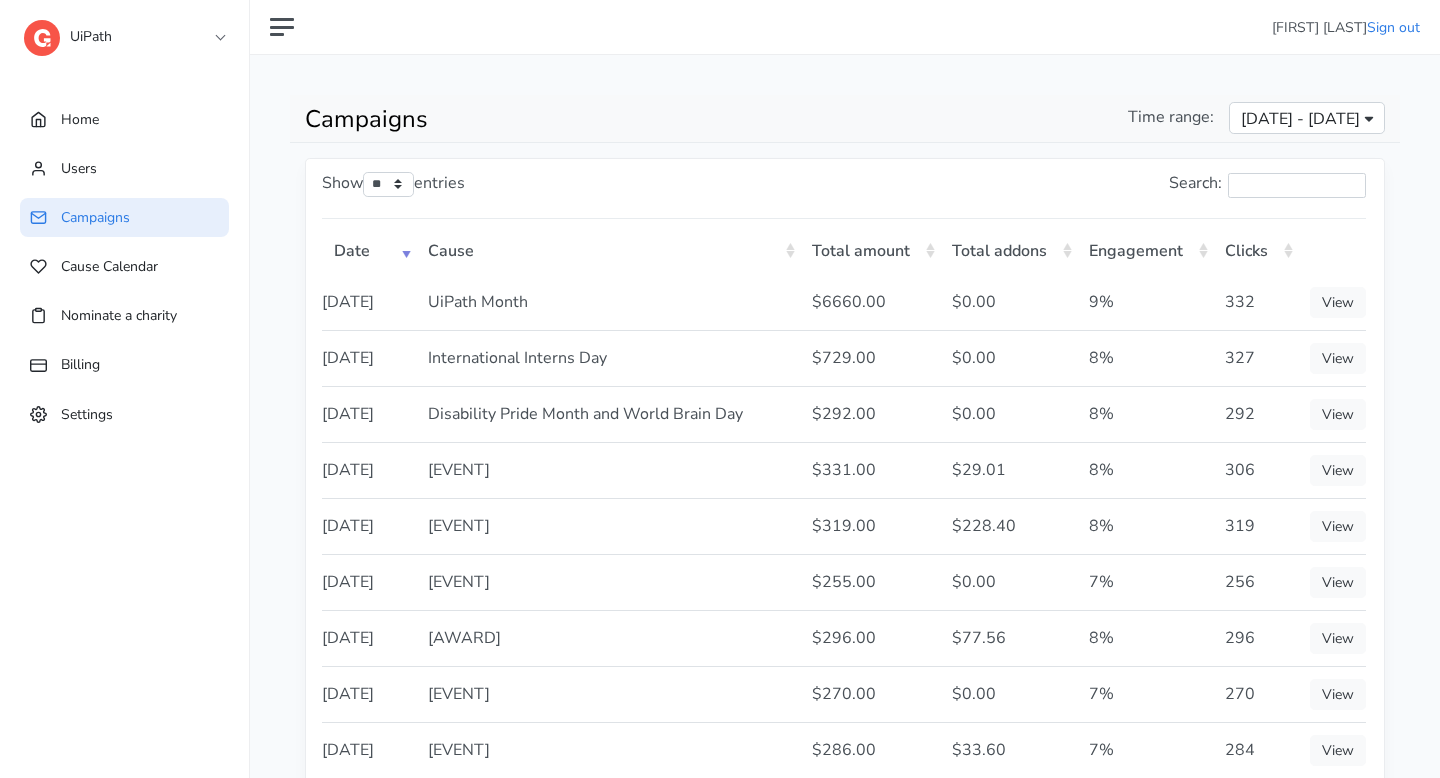 click on "Search:" at bounding box center [1112, 188] 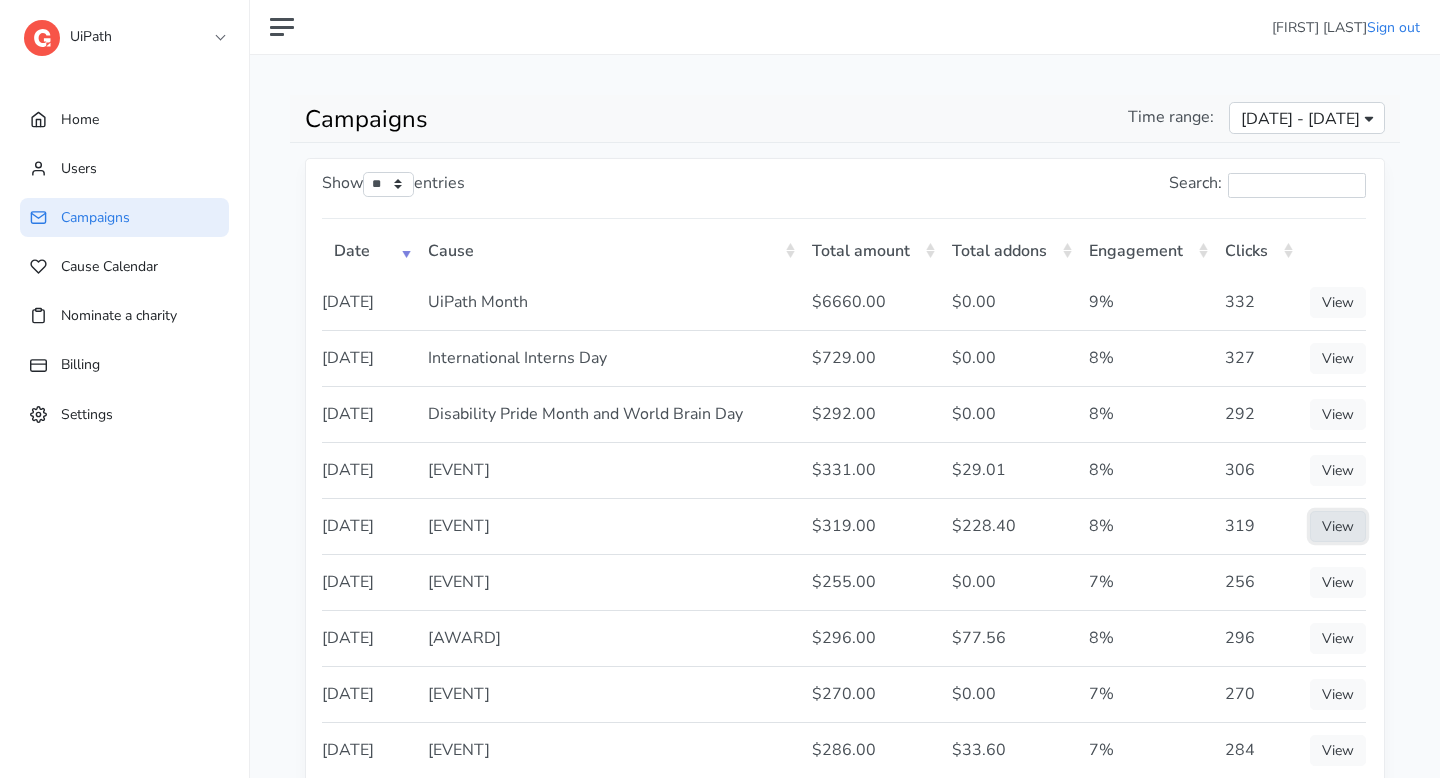 click on "View" at bounding box center (1338, 526) 